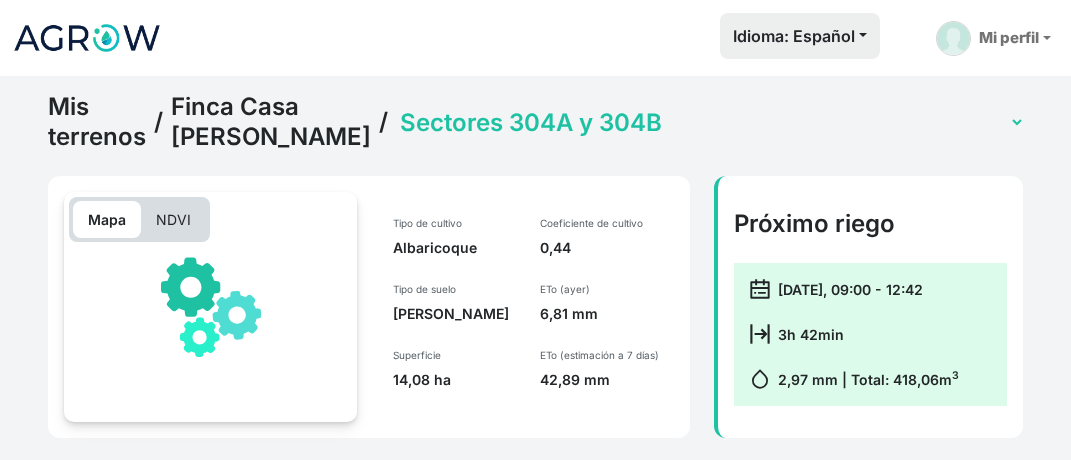select on "1057" 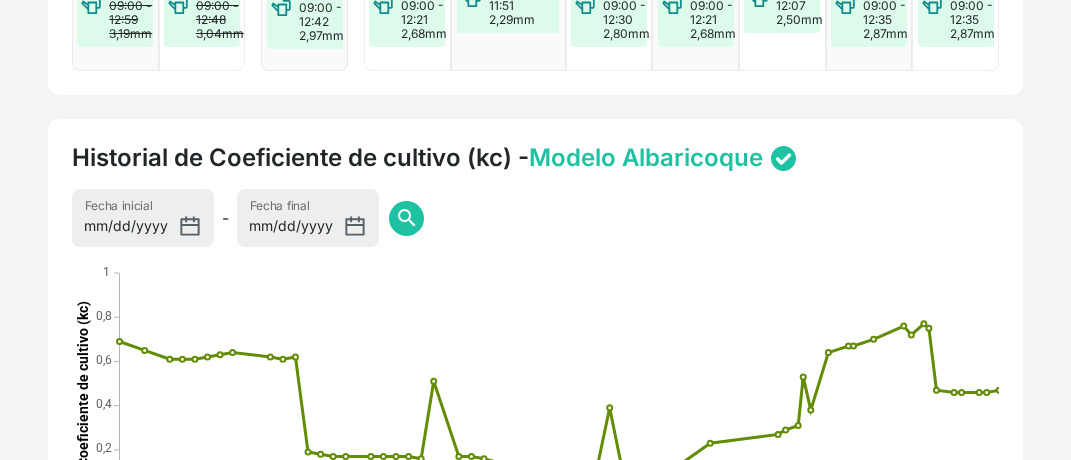 scroll, scrollTop: 717, scrollLeft: 0, axis: vertical 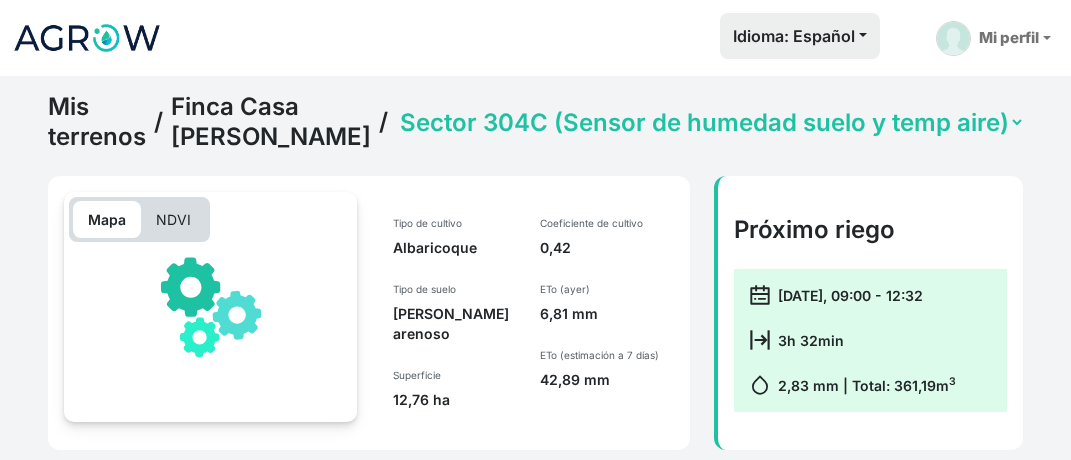 select on "1058" 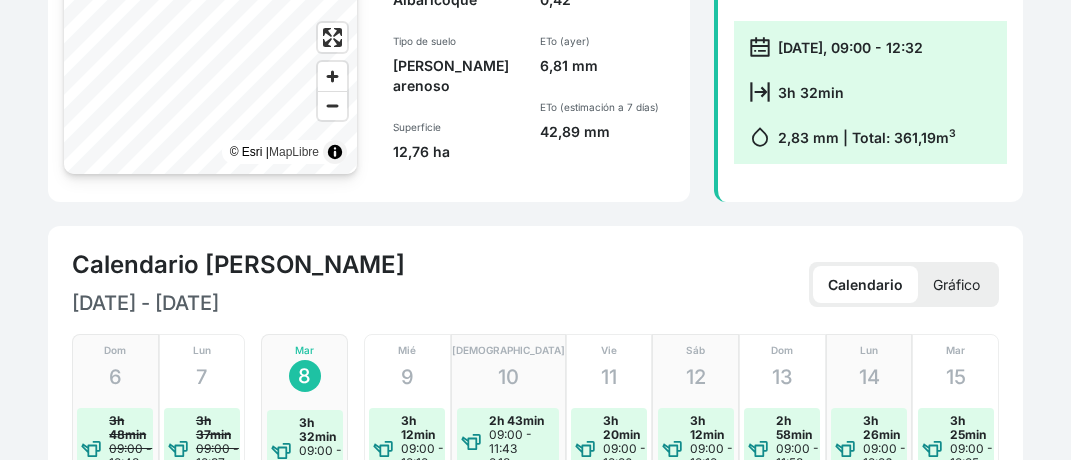 scroll, scrollTop: 0, scrollLeft: 0, axis: both 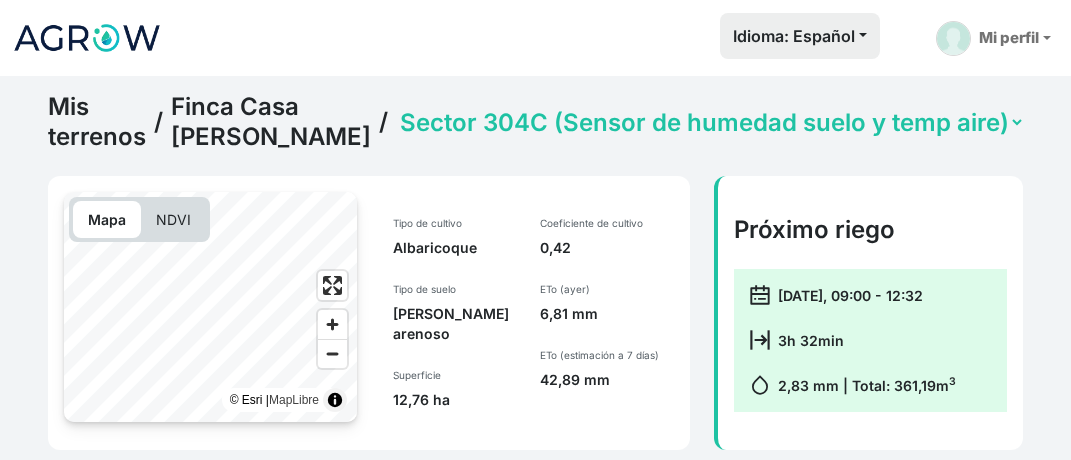 click 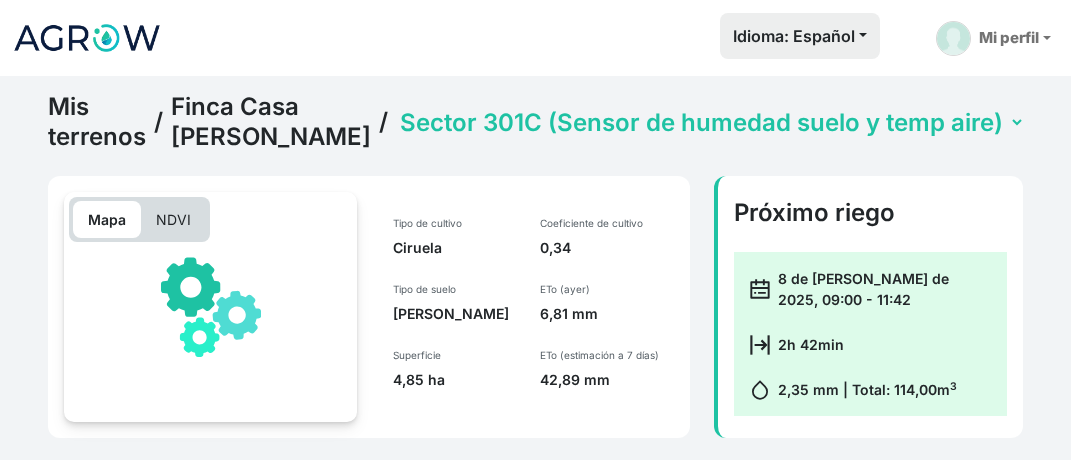select on "1062" 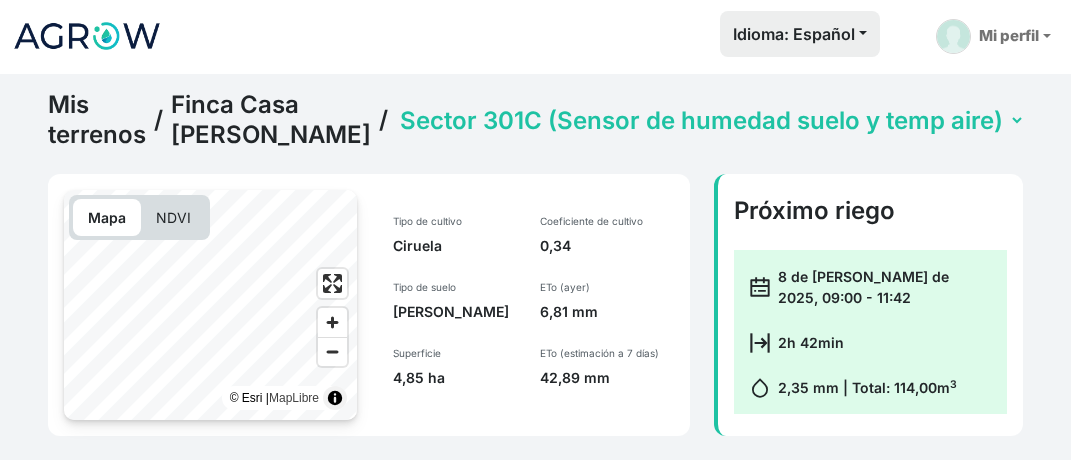 scroll, scrollTop: 0, scrollLeft: 0, axis: both 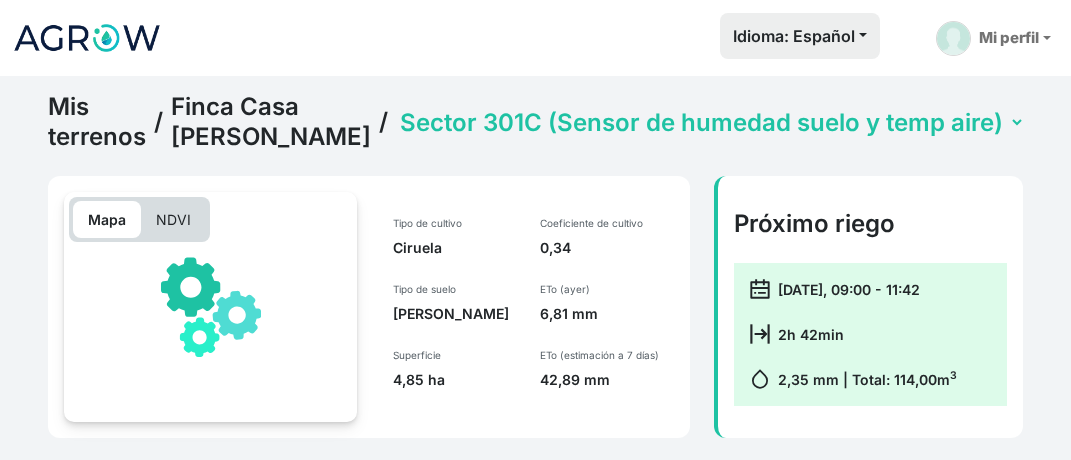 select on "1062" 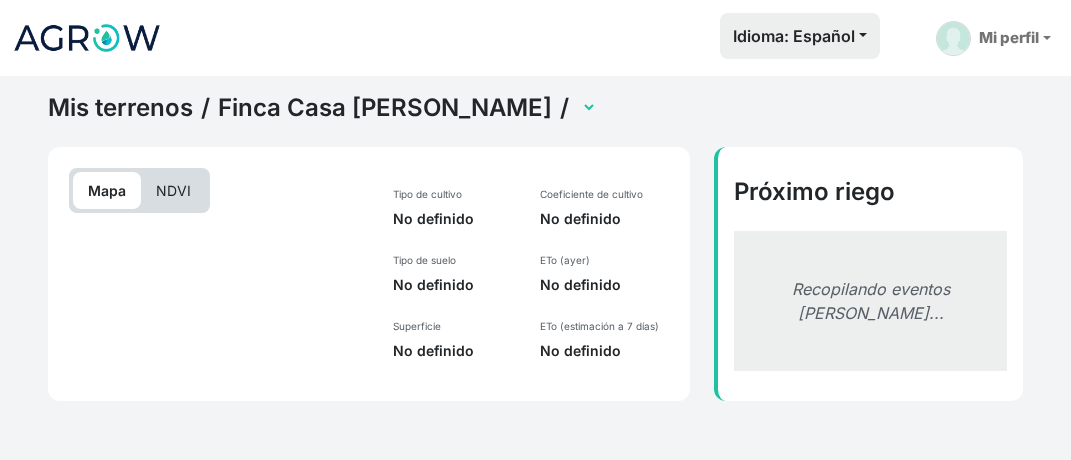 scroll, scrollTop: 0, scrollLeft: 0, axis: both 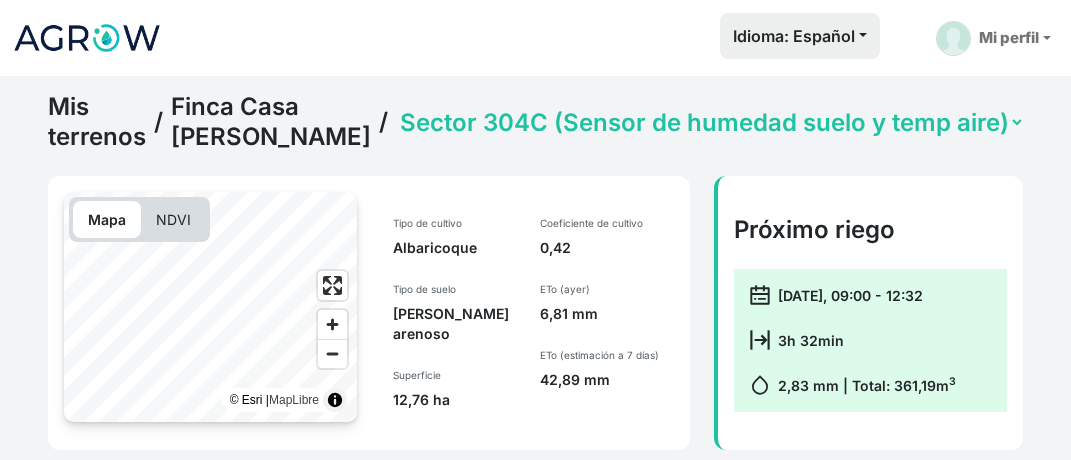 drag, startPoint x: 539, startPoint y: 215, endPoint x: 583, endPoint y: 218, distance: 44.102154 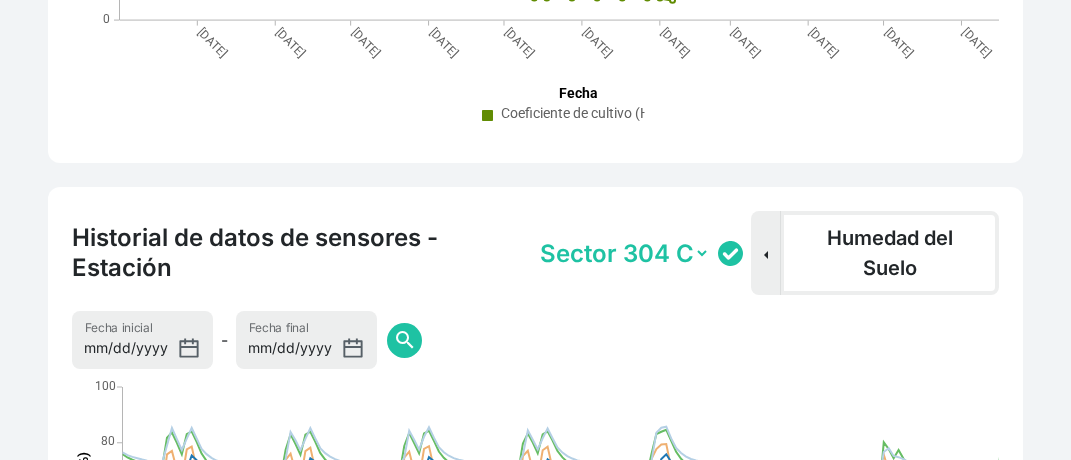 scroll, scrollTop: 856, scrollLeft: 0, axis: vertical 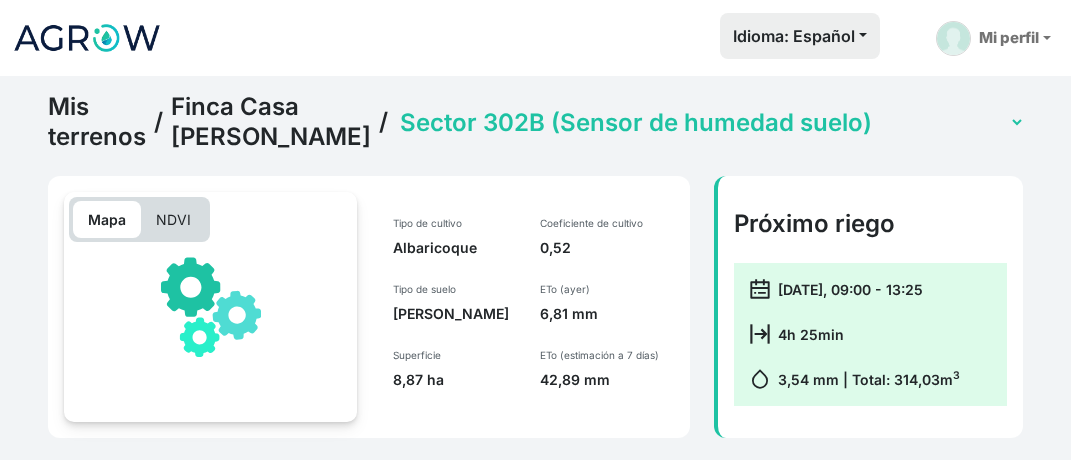 select on "1061" 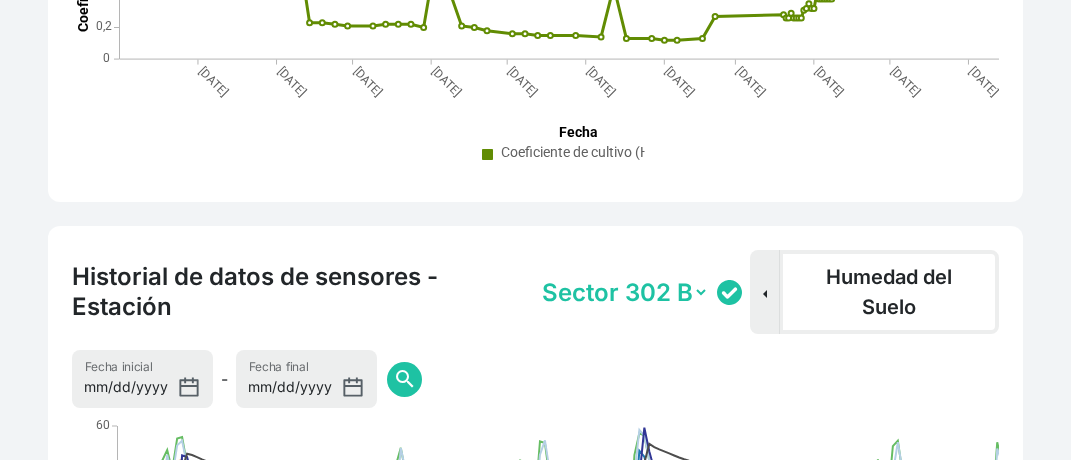 scroll, scrollTop: 1112, scrollLeft: 0, axis: vertical 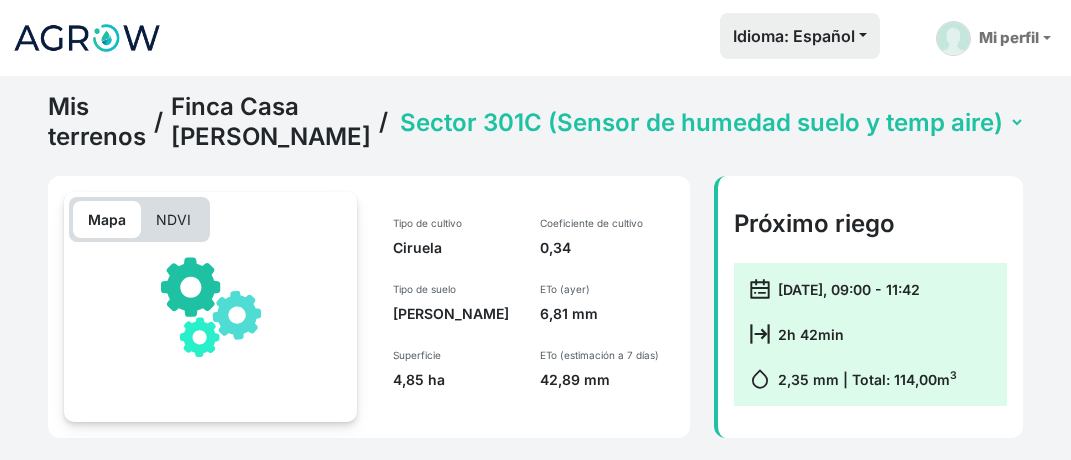 select on "1062" 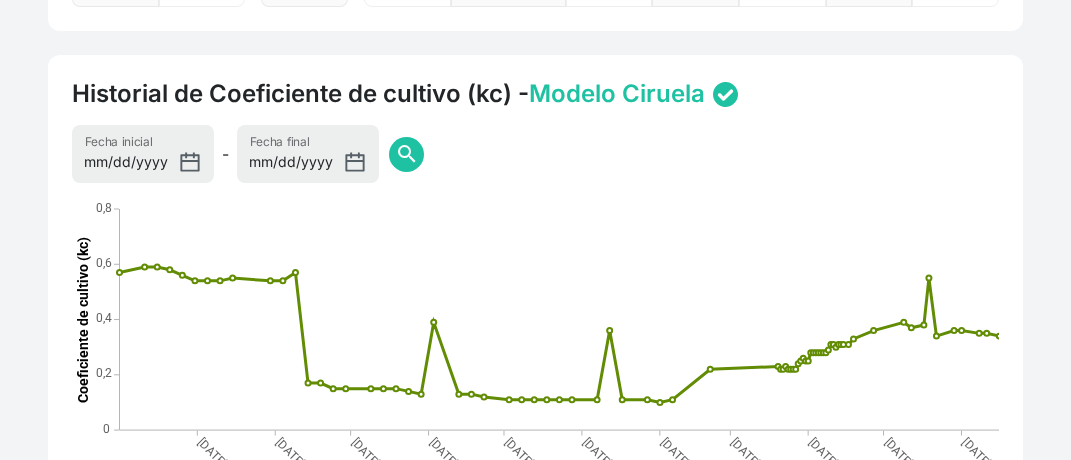 scroll, scrollTop: 0, scrollLeft: 0, axis: both 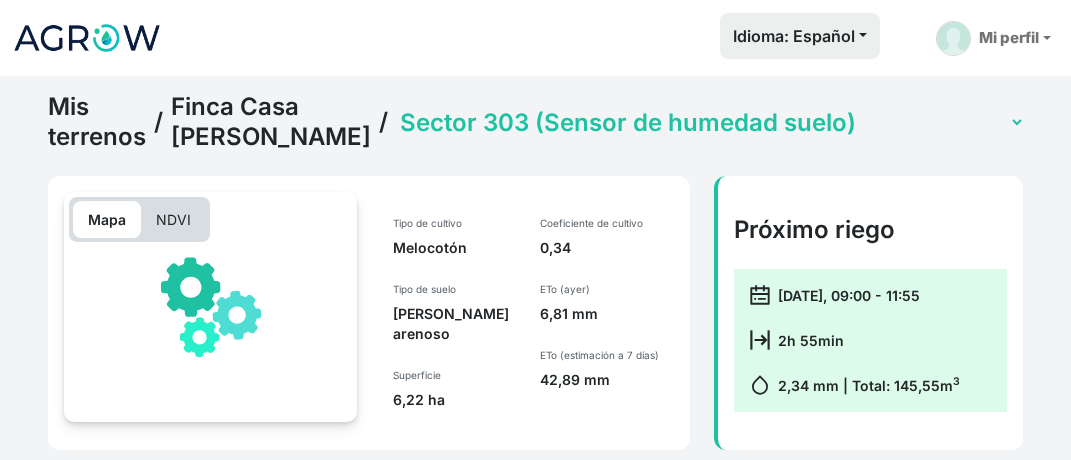 select on "2000" 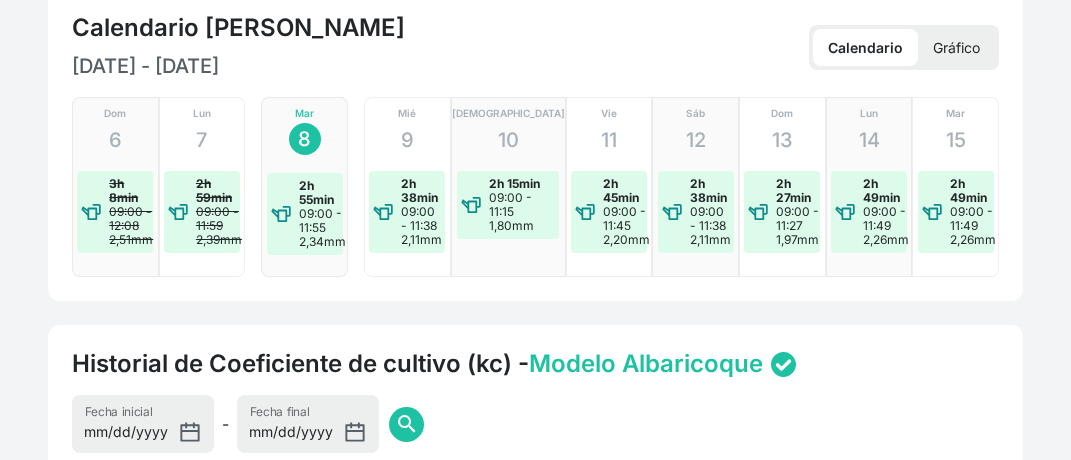 scroll, scrollTop: 0, scrollLeft: 0, axis: both 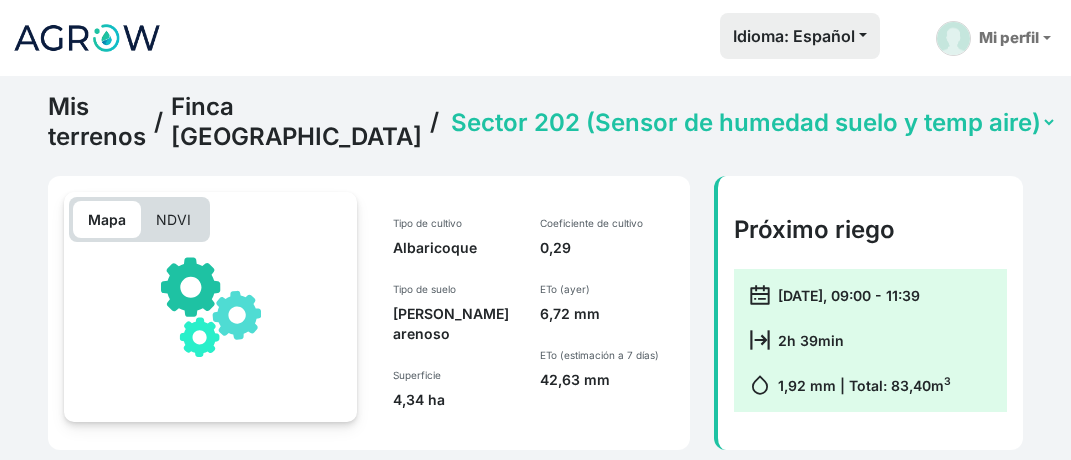 select on "2218" 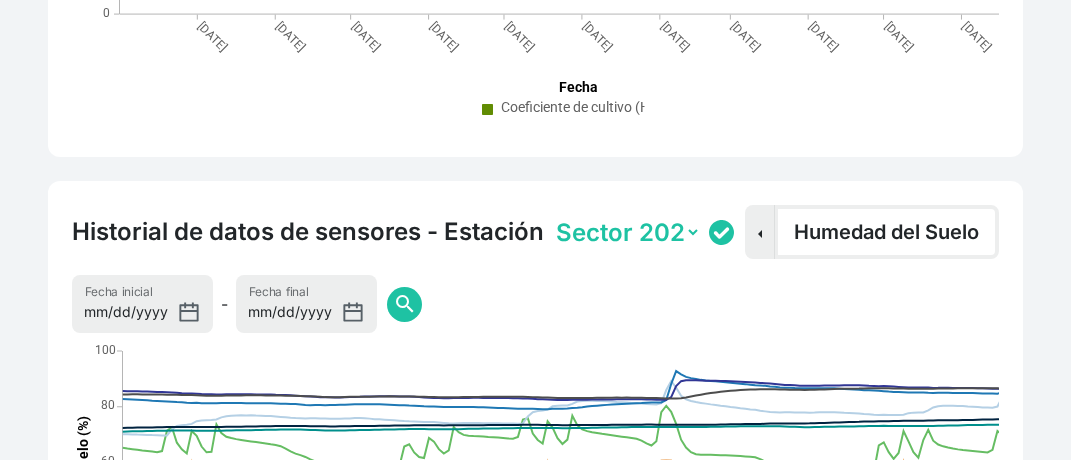 scroll, scrollTop: 1162, scrollLeft: 0, axis: vertical 